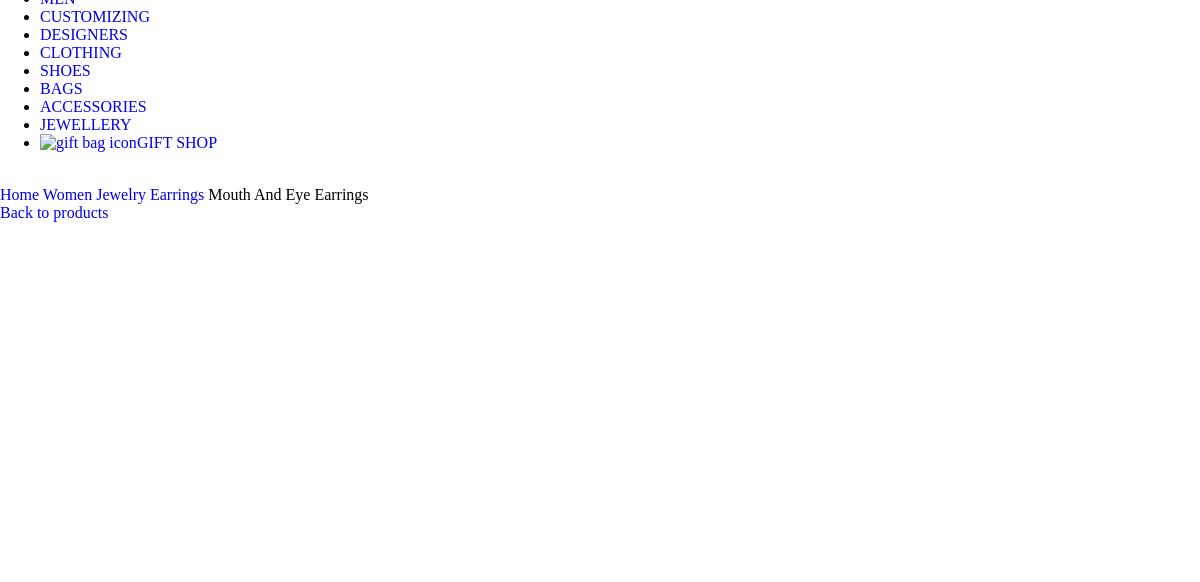scroll, scrollTop: 400, scrollLeft: 0, axis: vertical 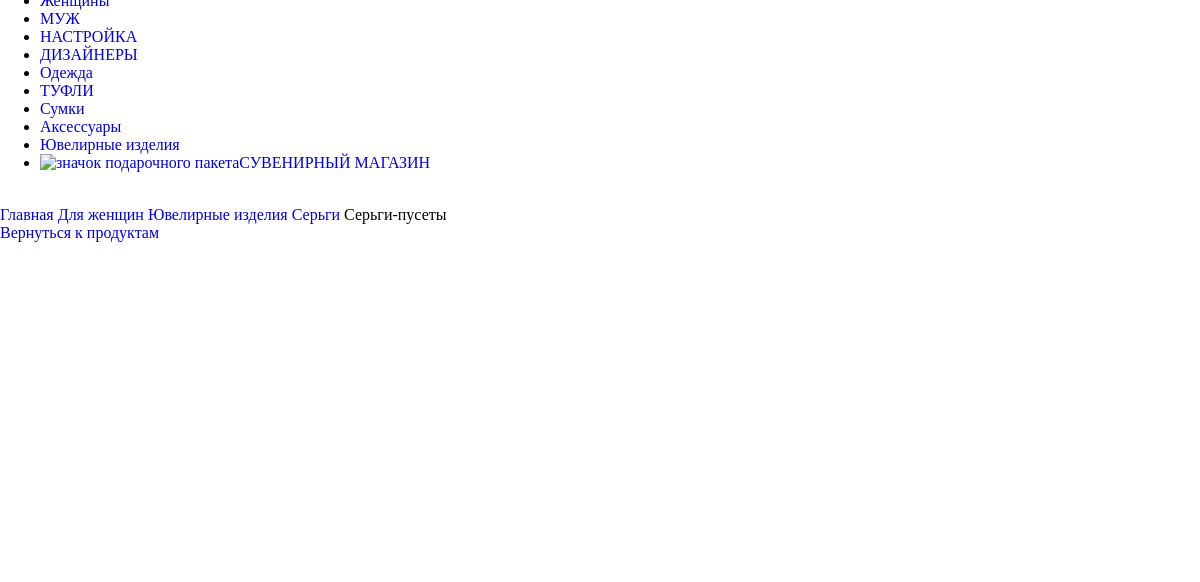 click at bounding box center [310, 4763] 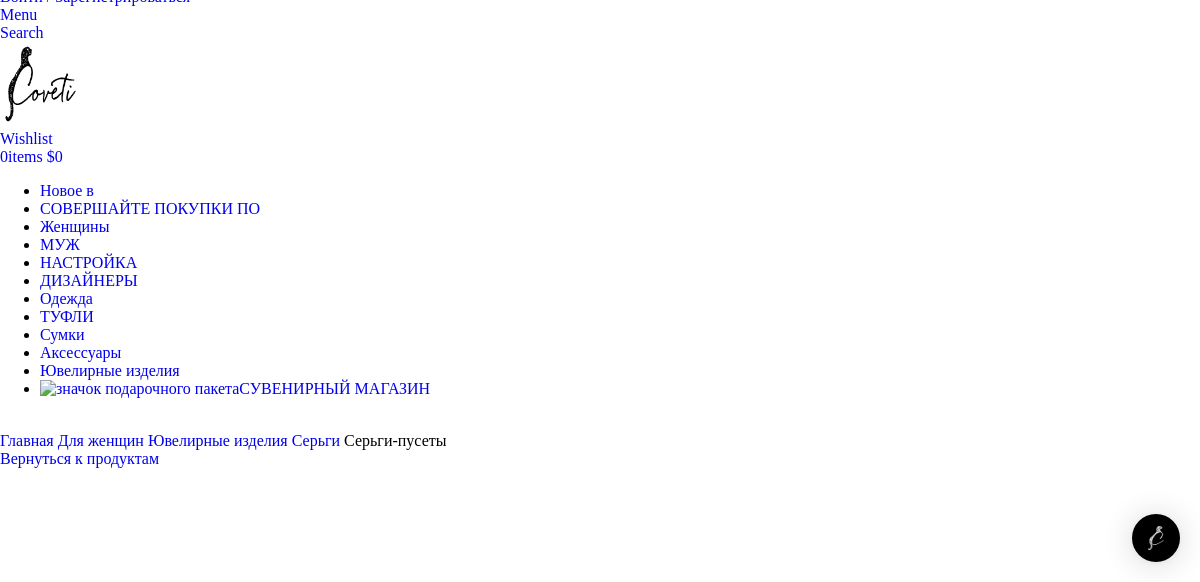 scroll, scrollTop: 0, scrollLeft: 1230, axis: horizontal 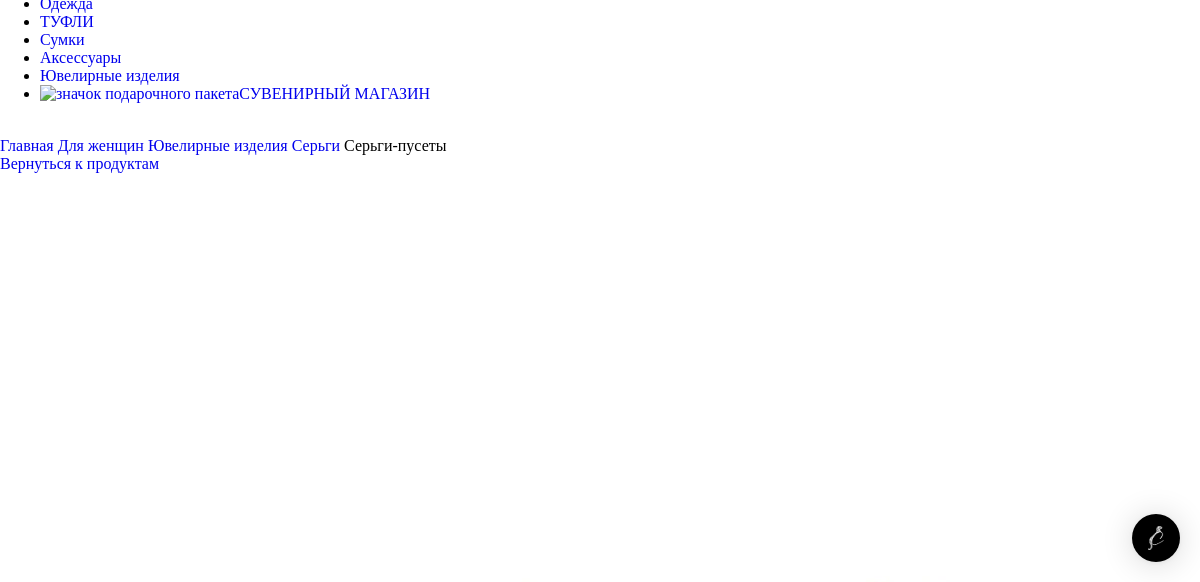 click at bounding box center (81, 1984) 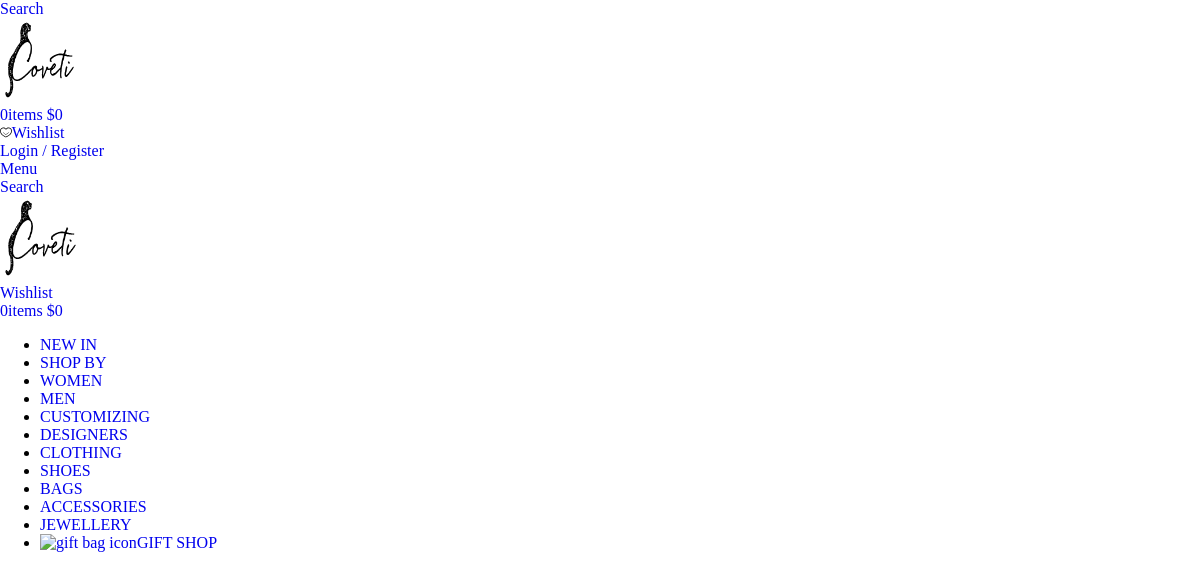 scroll, scrollTop: 0, scrollLeft: 0, axis: both 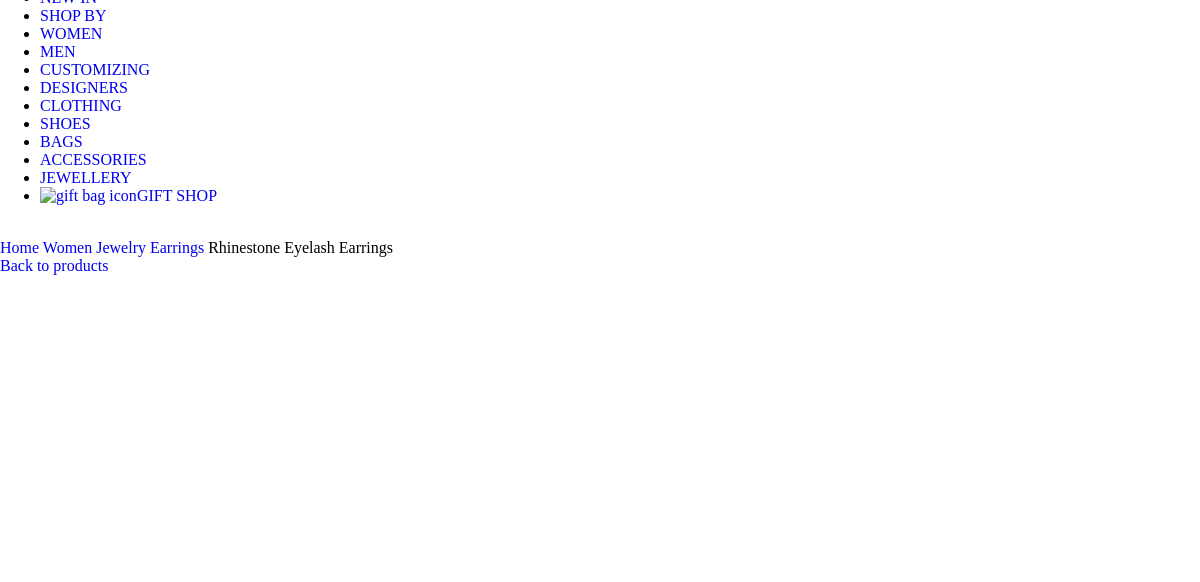 click at bounding box center [310, 4596] 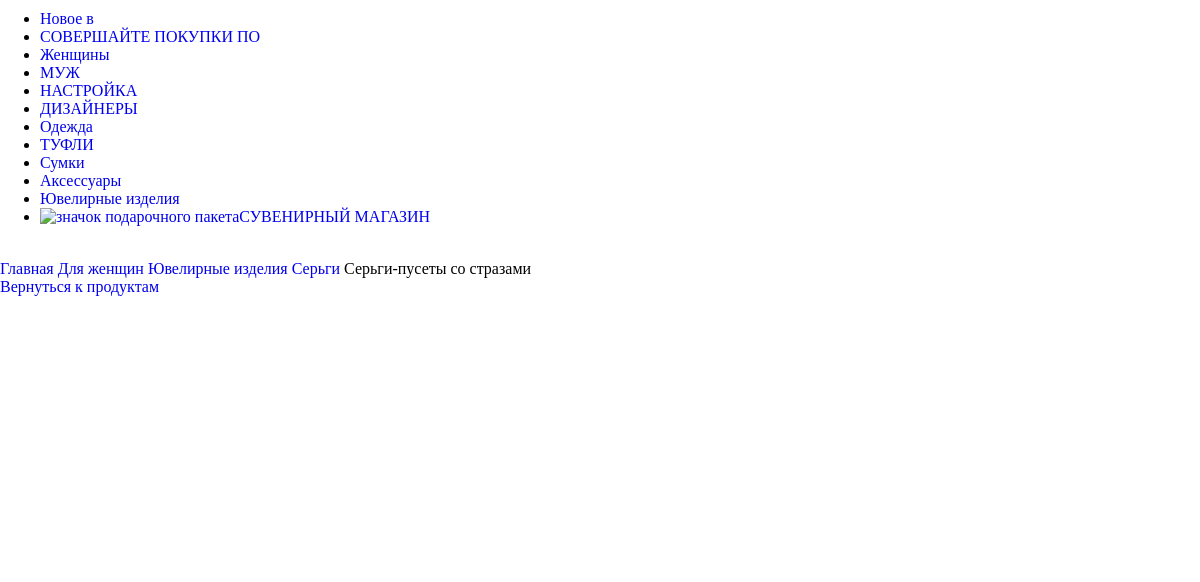 click at bounding box center [310, 5221] 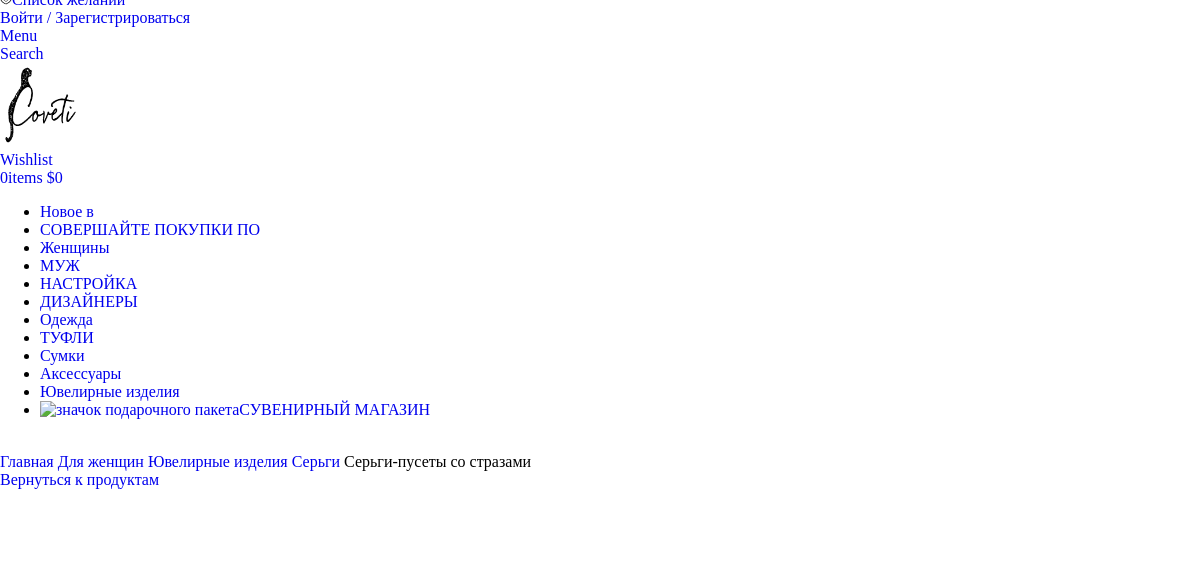 scroll, scrollTop: 0, scrollLeft: 0, axis: both 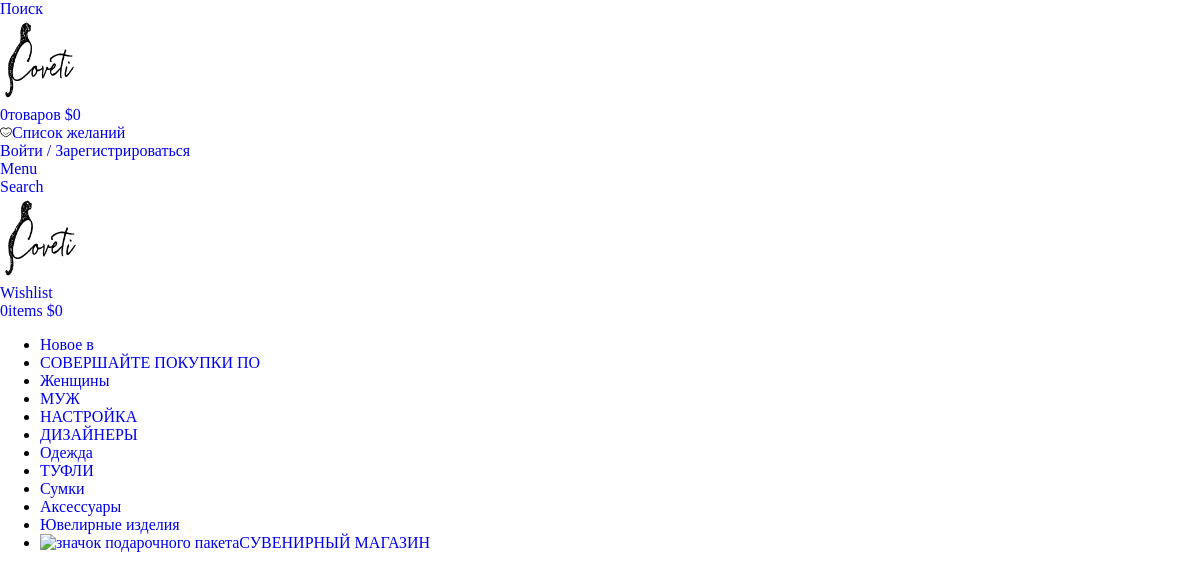 click on "Серьги" at bounding box center (316, 594) 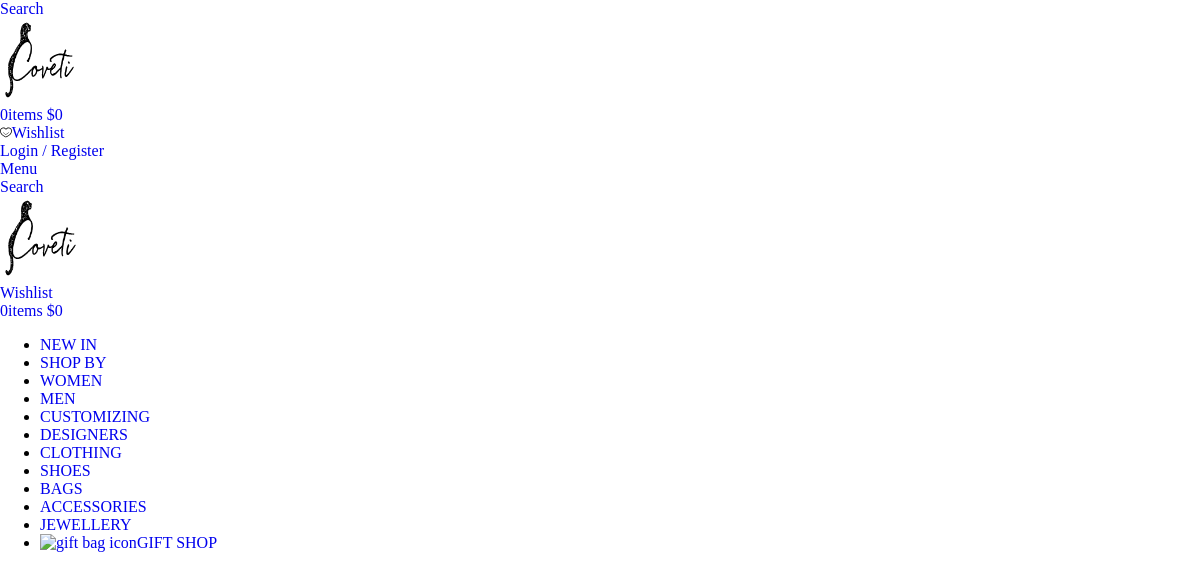 scroll, scrollTop: 0, scrollLeft: 0, axis: both 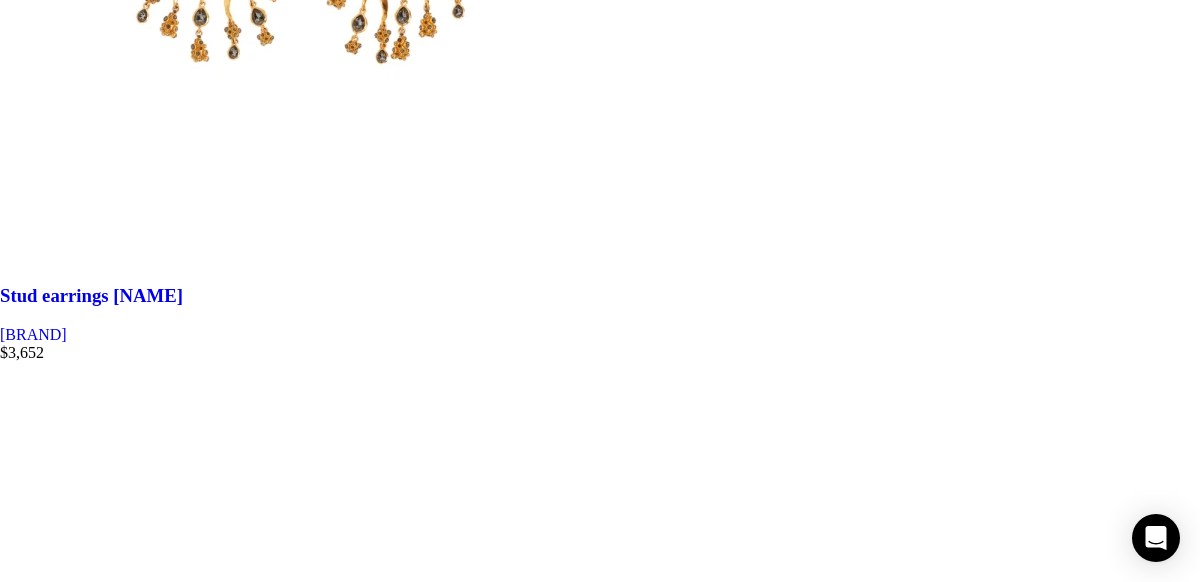 click on "2" at bounding box center [44, 33406] 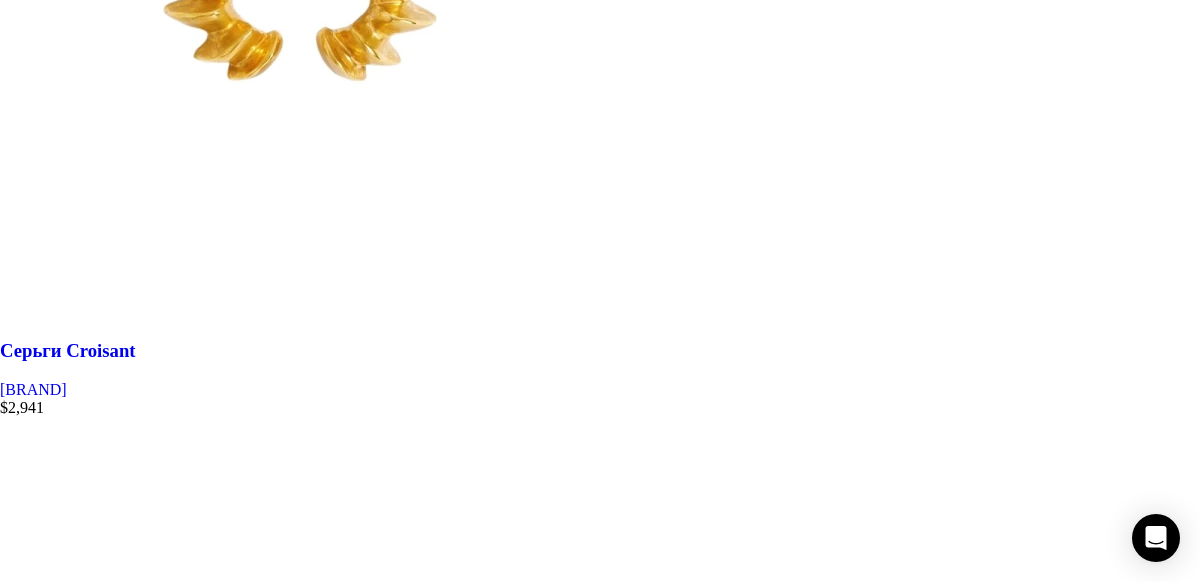 scroll, scrollTop: 4988, scrollLeft: 0, axis: vertical 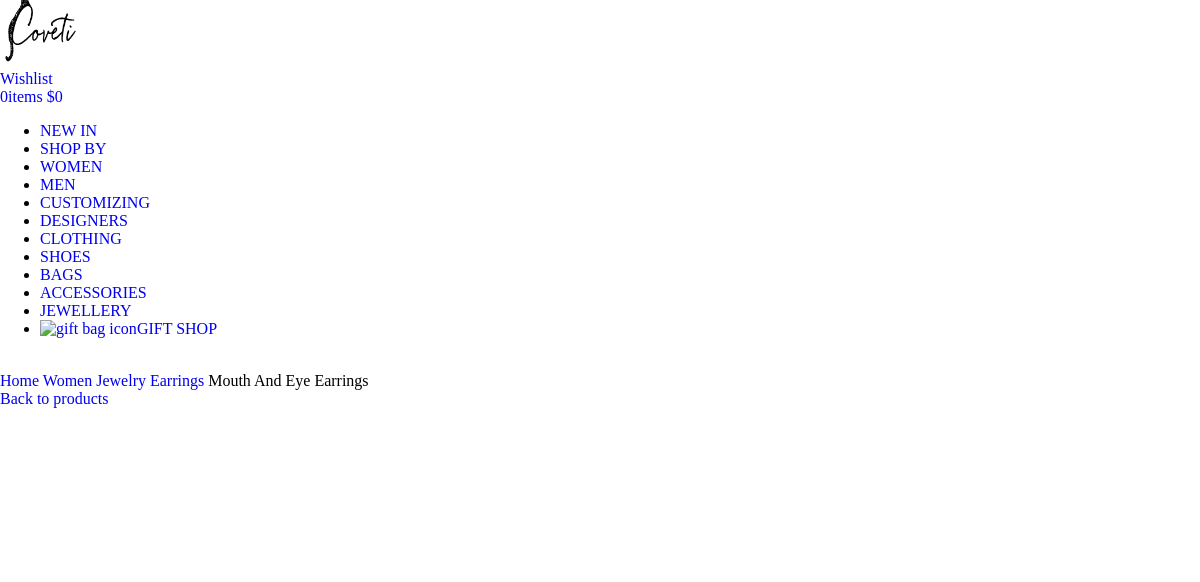 click at bounding box center (310, 5733) 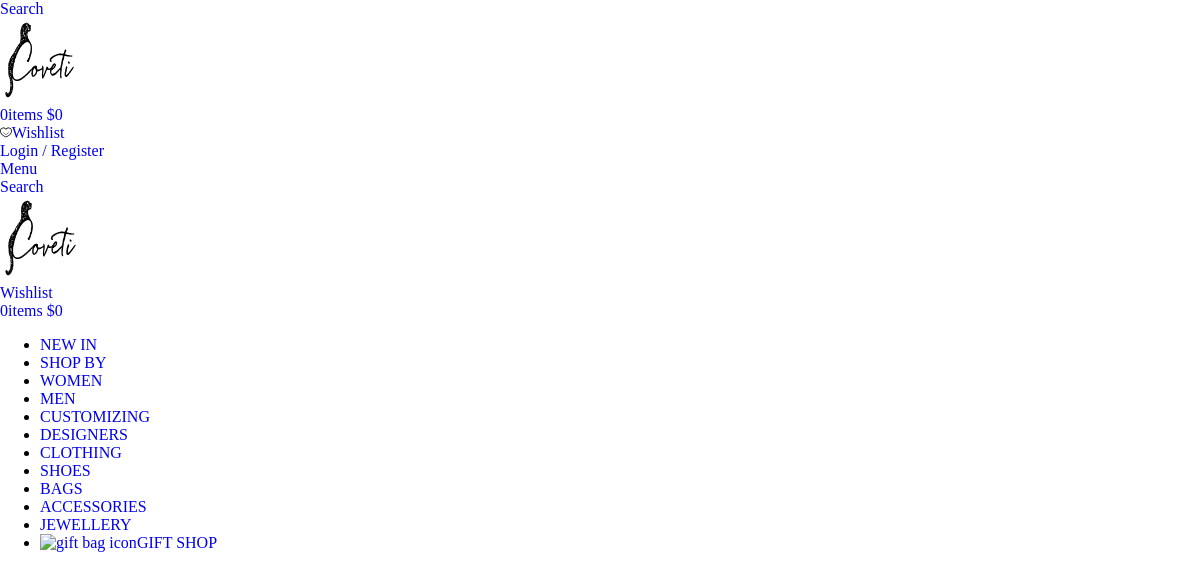 scroll, scrollTop: 4988, scrollLeft: 0, axis: vertical 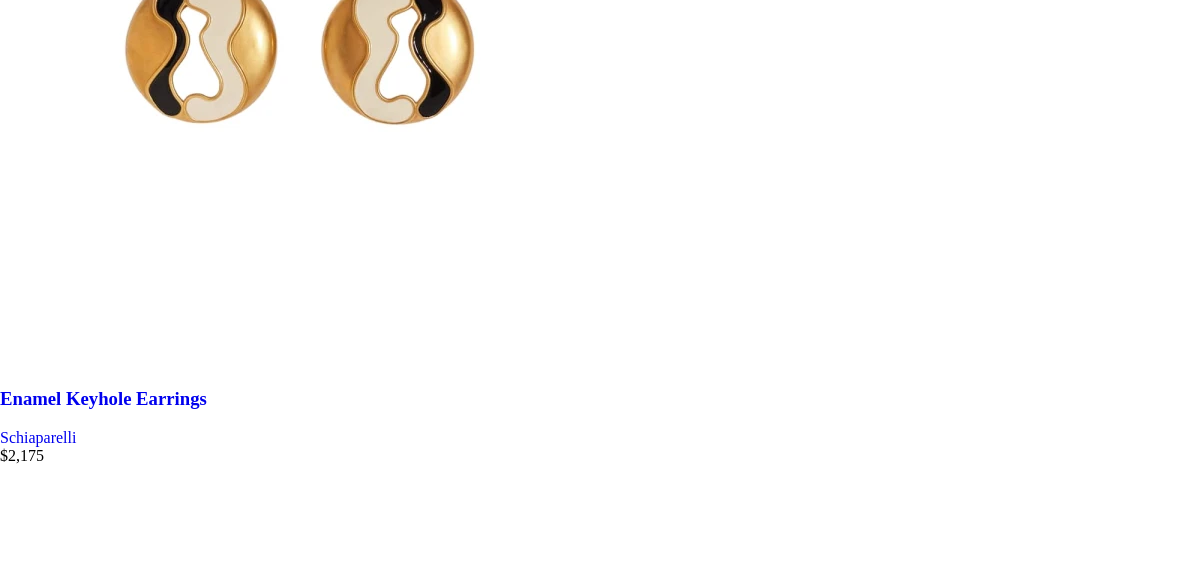 click on "3" at bounding box center (44, 33545) 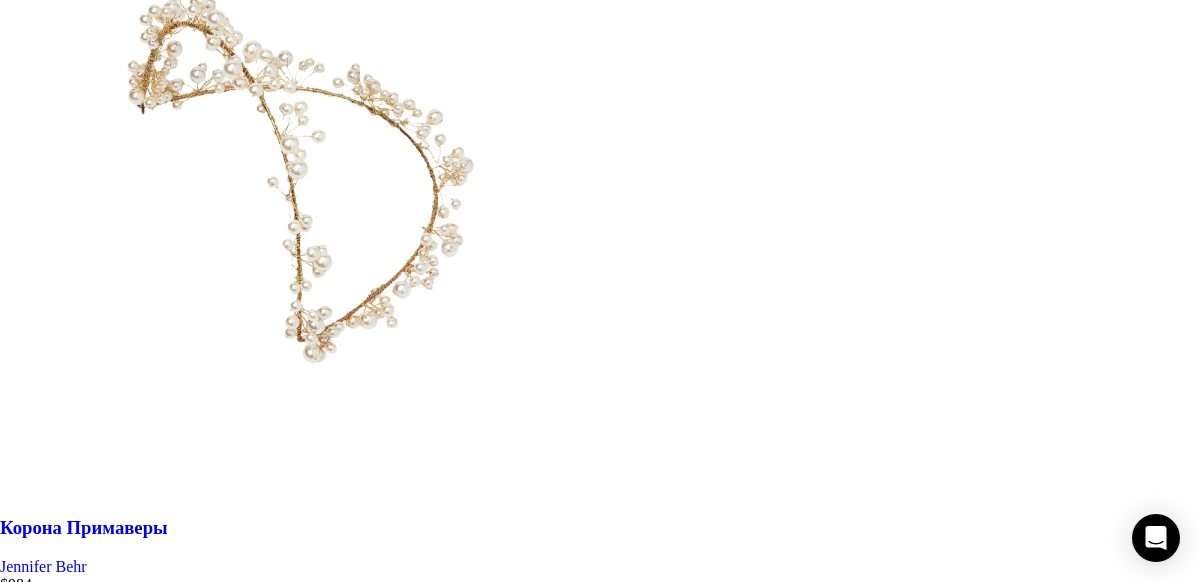 scroll, scrollTop: 6253, scrollLeft: 0, axis: vertical 